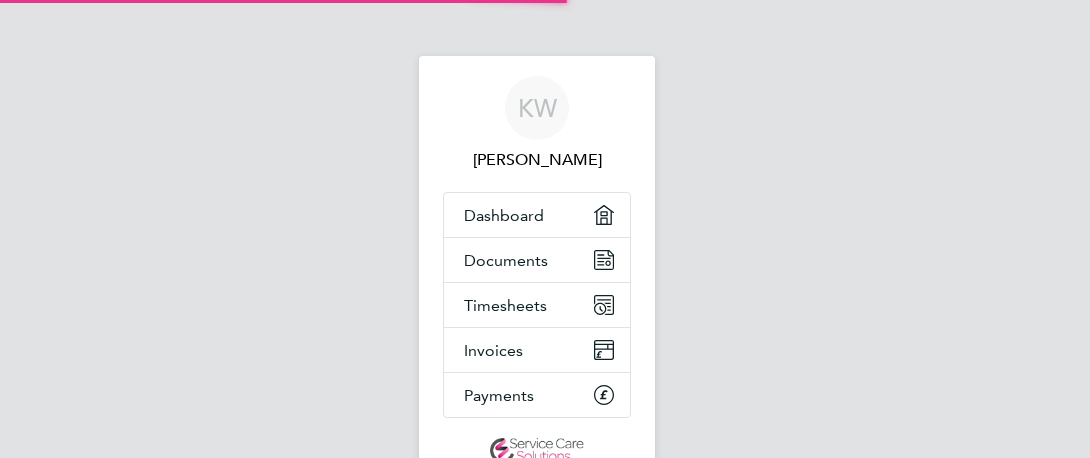 scroll, scrollTop: 0, scrollLeft: 0, axis: both 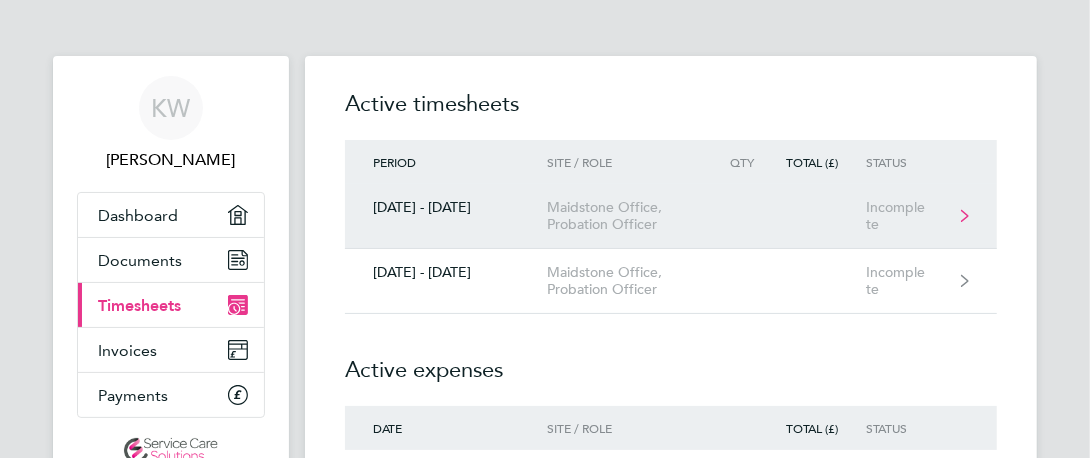 click on "Maidstone Office, Probation Officer" 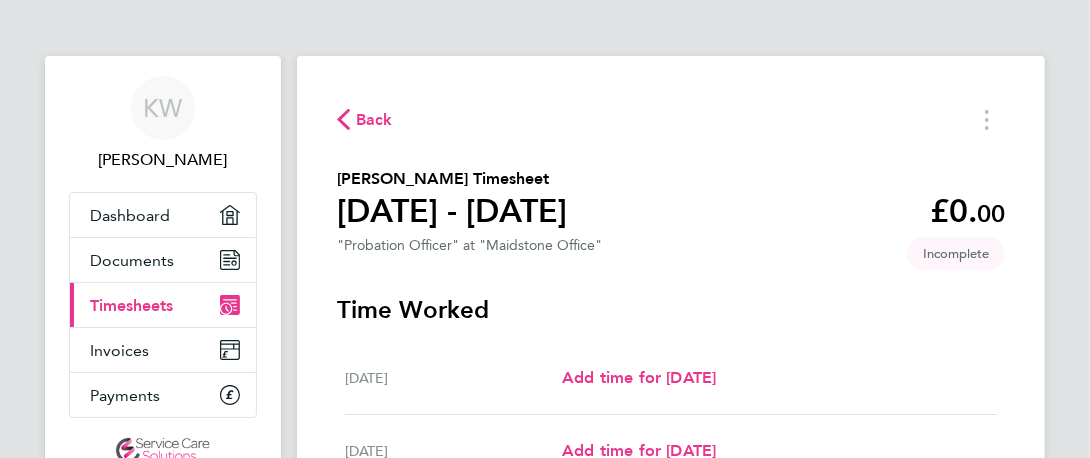 scroll, scrollTop: 146, scrollLeft: 0, axis: vertical 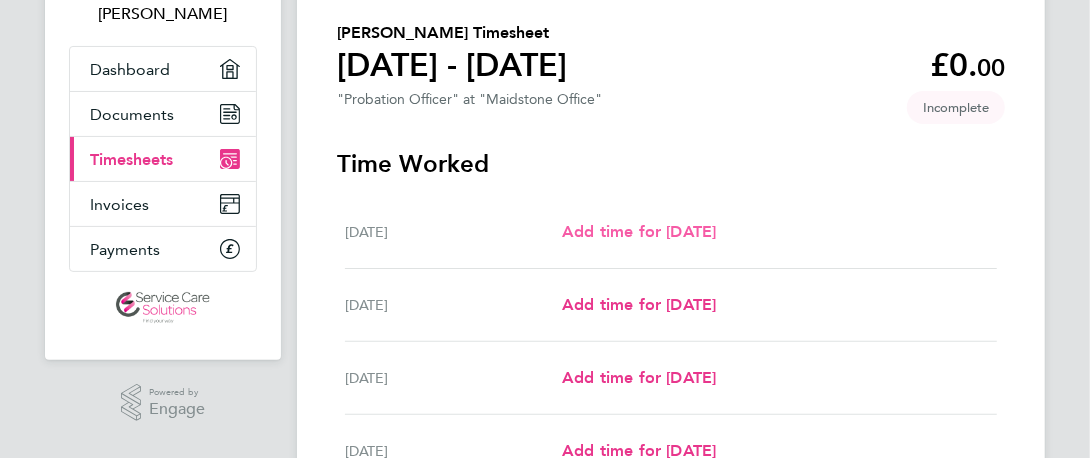 click on "Add time for [DATE]" at bounding box center (639, 231) 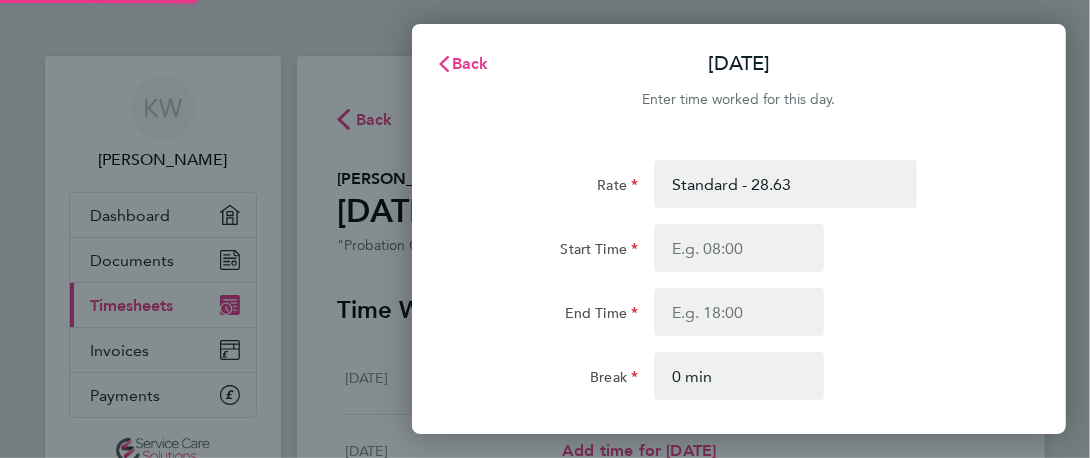 scroll, scrollTop: 0, scrollLeft: 0, axis: both 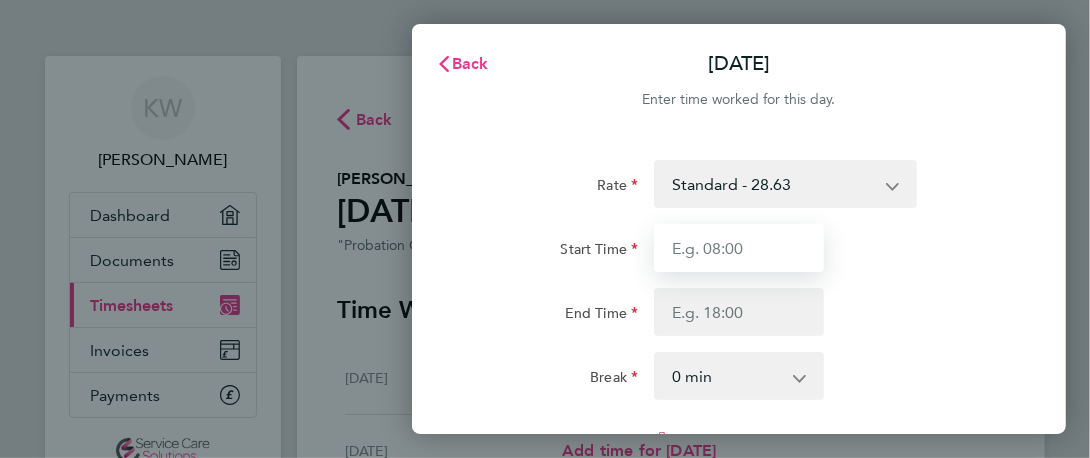 click on "Start Time" at bounding box center (739, 248) 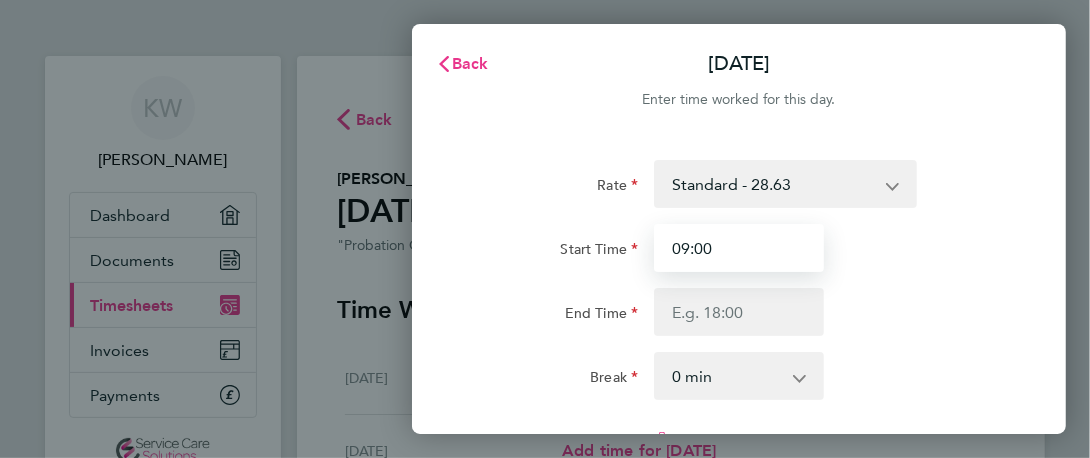 type on "09:00" 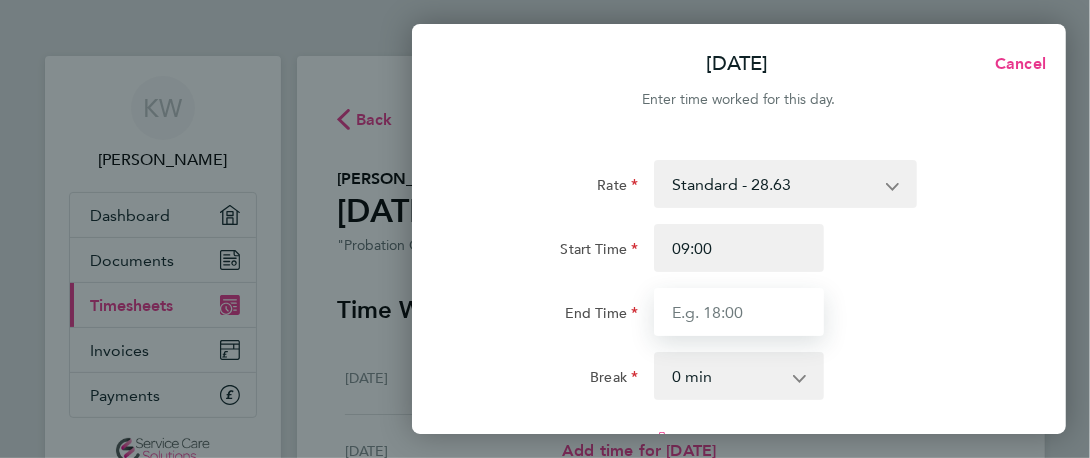 click on "End Time" at bounding box center [739, 312] 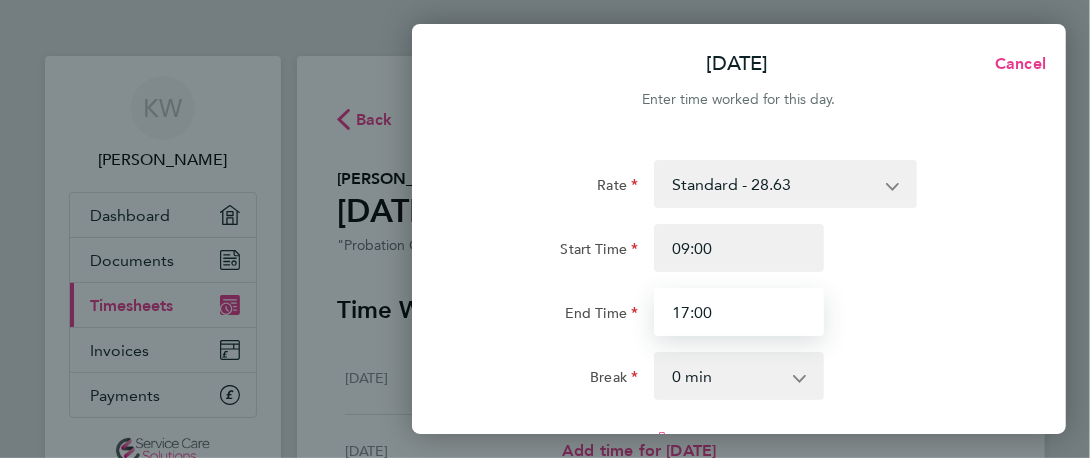 scroll, scrollTop: 73, scrollLeft: 0, axis: vertical 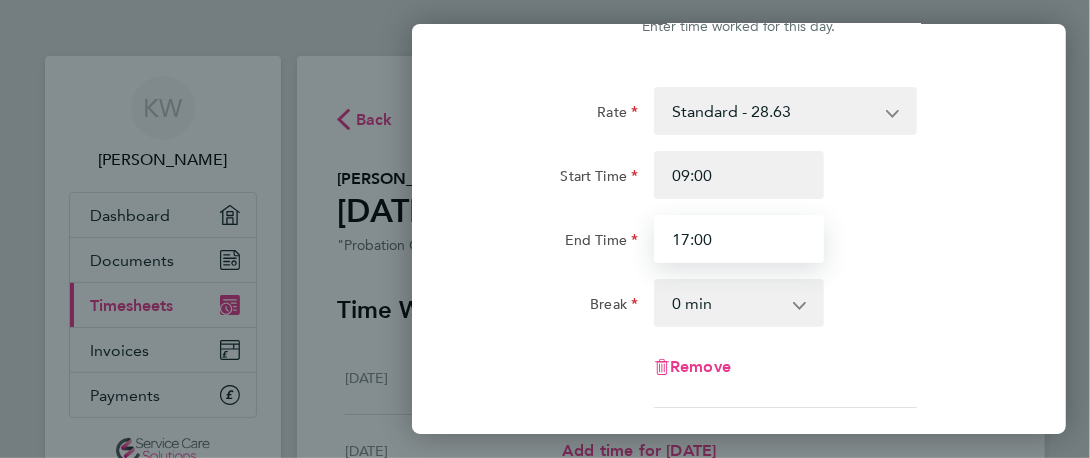 type on "17:00" 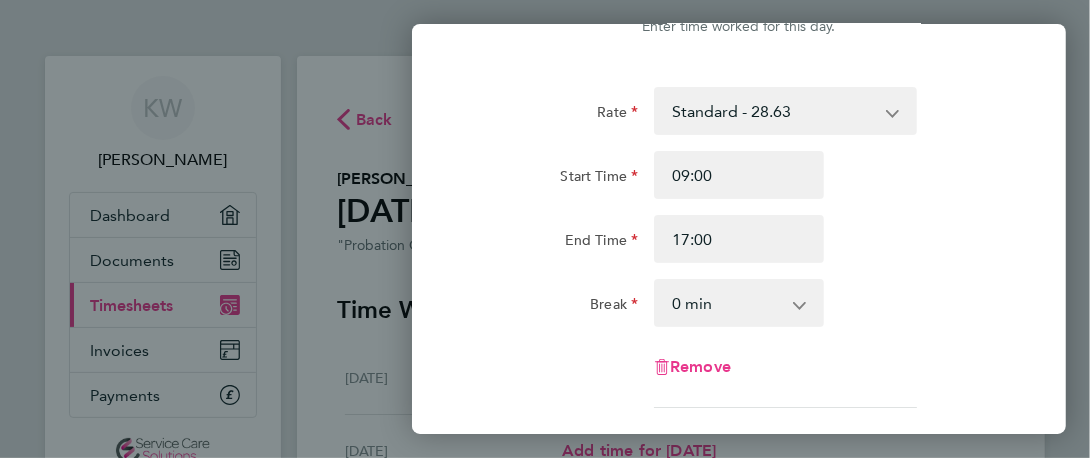 click on "0 min   15 min   30 min   45 min   60 min   75 min   90 min" at bounding box center (727, 303) 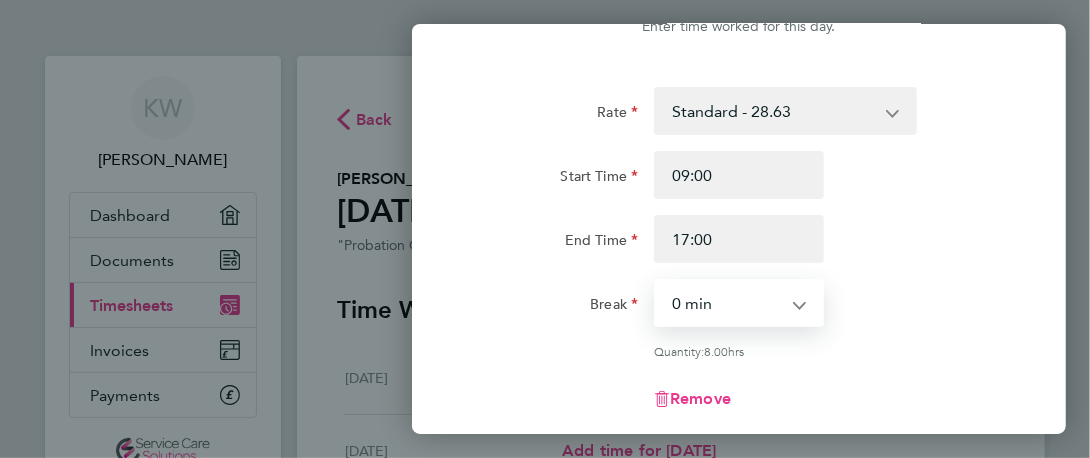 select on "30" 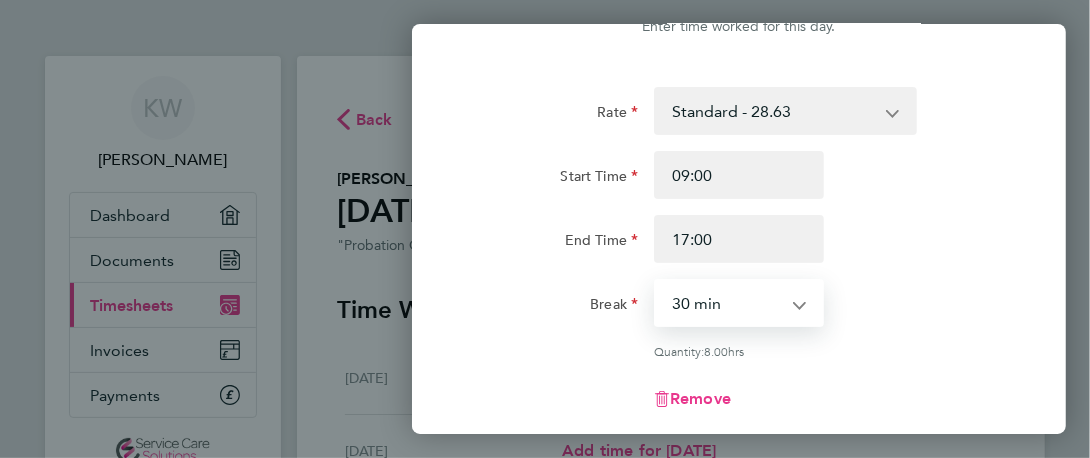 click on "0 min   15 min   30 min   45 min   60 min   75 min   90 min" at bounding box center (727, 303) 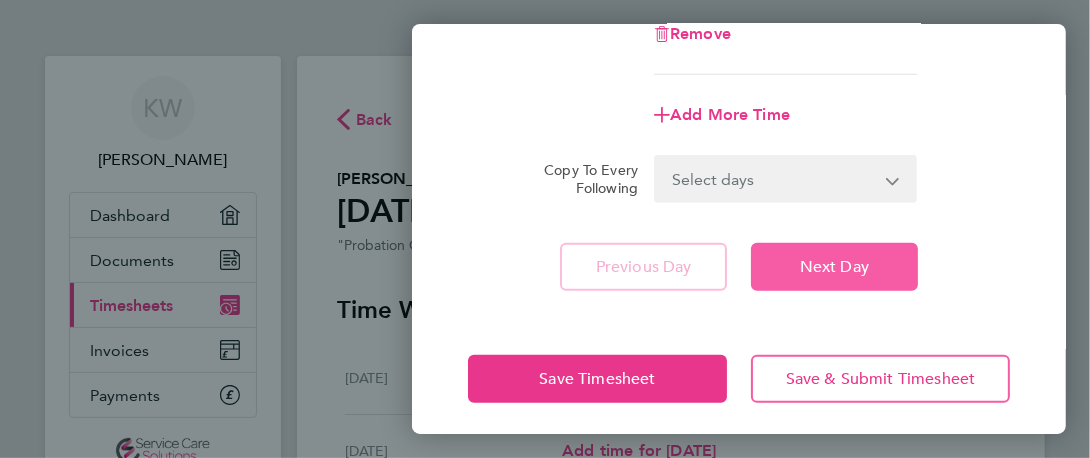 scroll, scrollTop: 444, scrollLeft: 0, axis: vertical 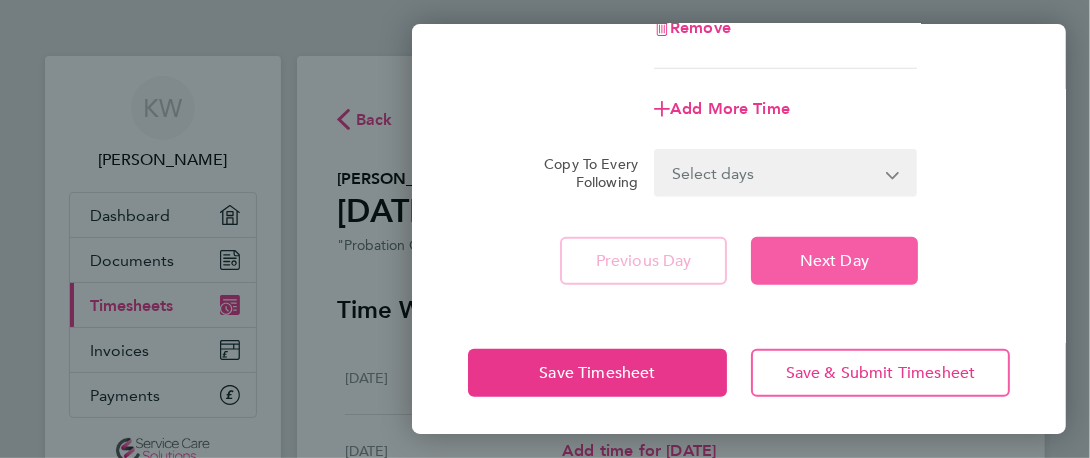 click on "Next Day" 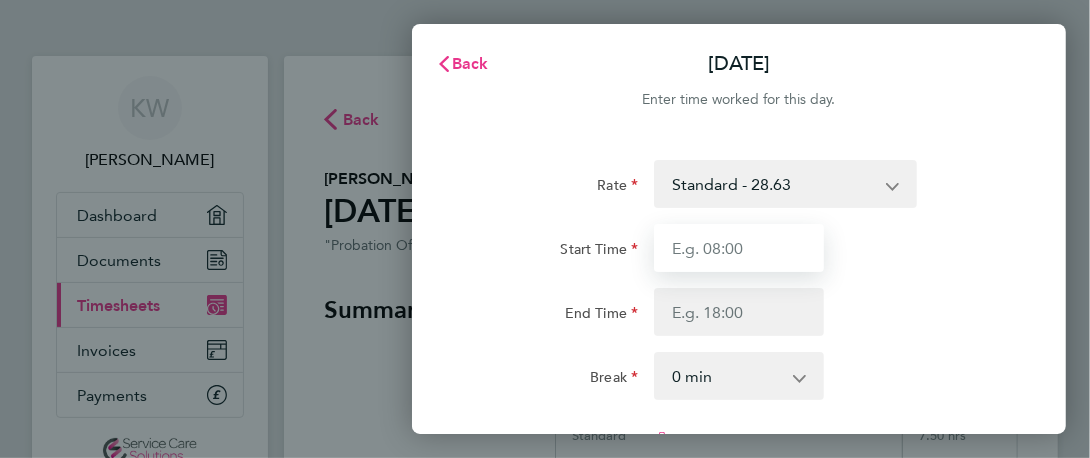 click on "Start Time" at bounding box center (739, 248) 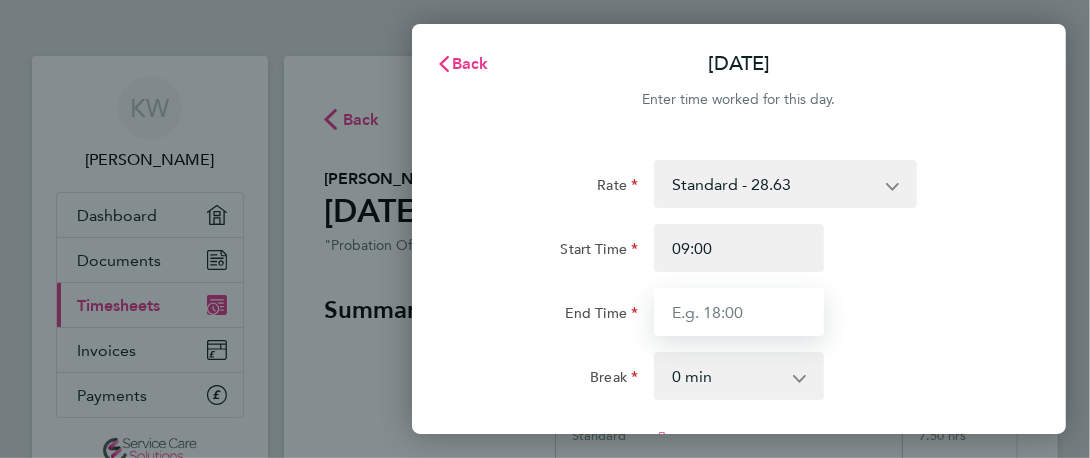type on "17:00" 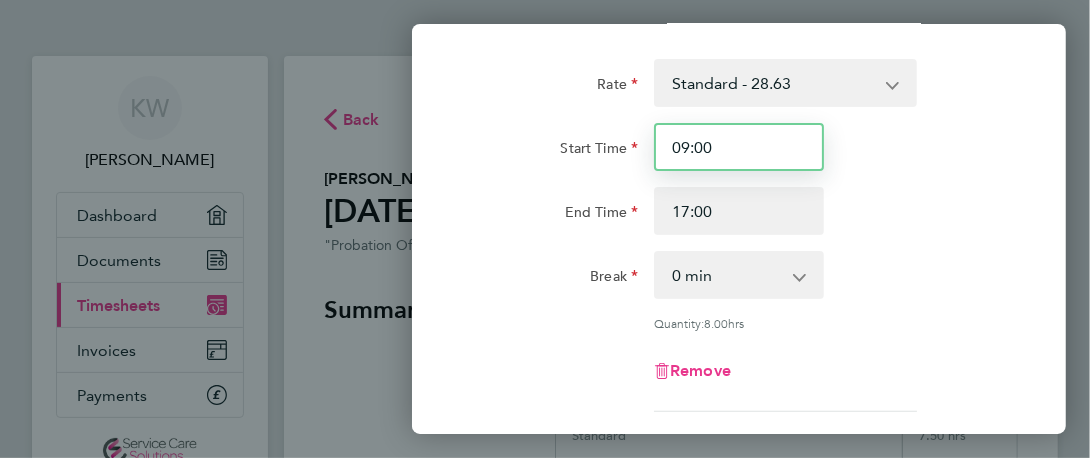 scroll, scrollTop: 102, scrollLeft: 0, axis: vertical 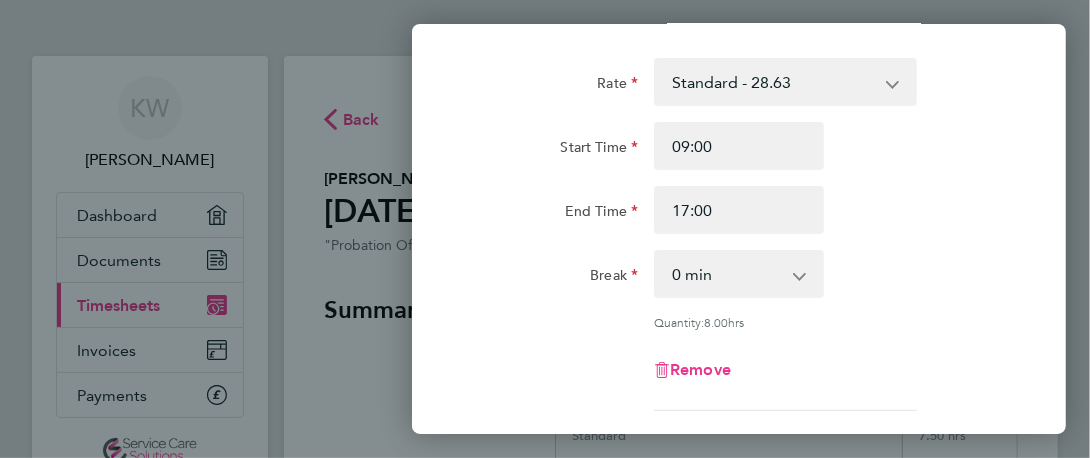 click on "0 min   15 min   30 min   45 min   60 min   75 min   90 min" at bounding box center [727, 274] 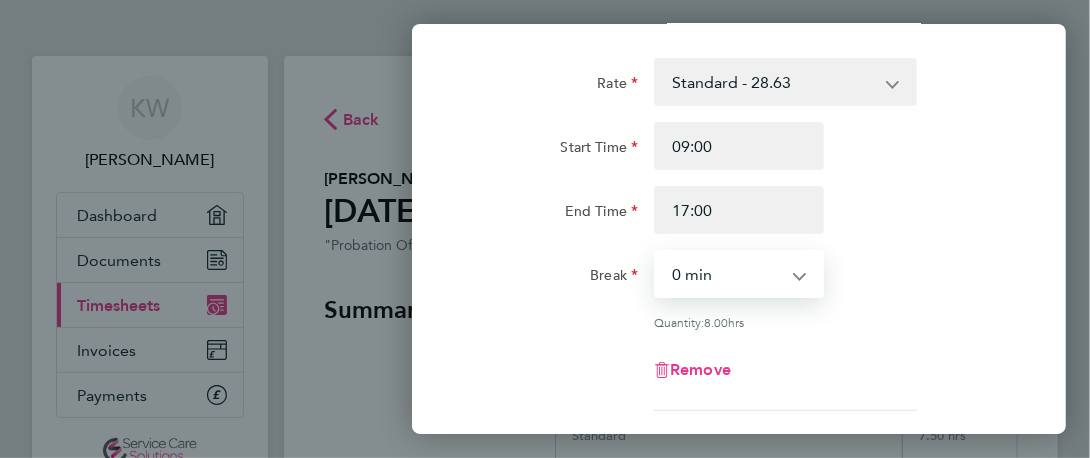 select on "30" 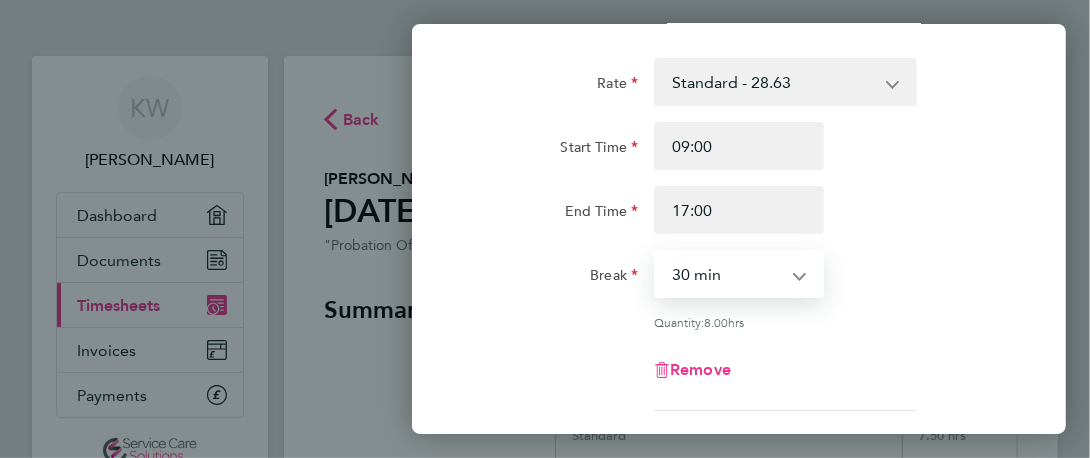 click on "0 min   15 min   30 min   45 min   60 min   75 min   90 min" at bounding box center [727, 274] 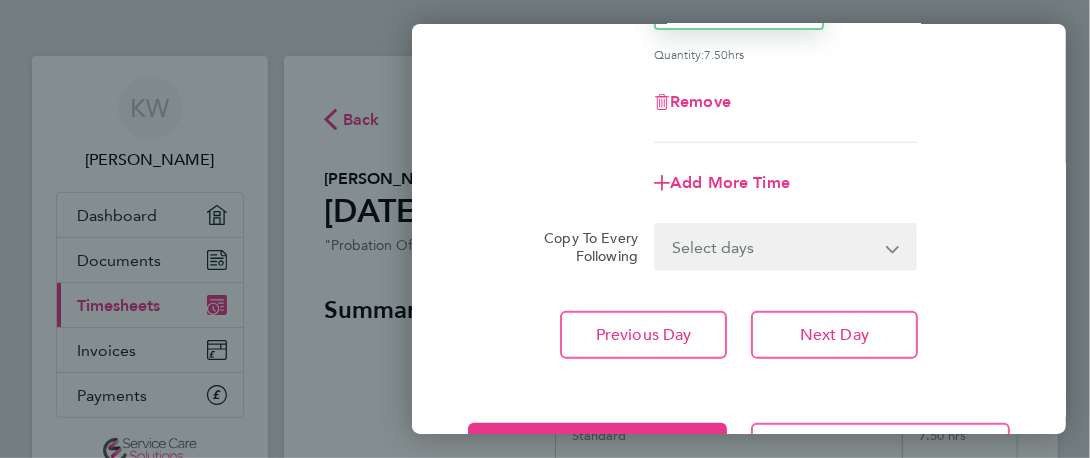 scroll, scrollTop: 388, scrollLeft: 0, axis: vertical 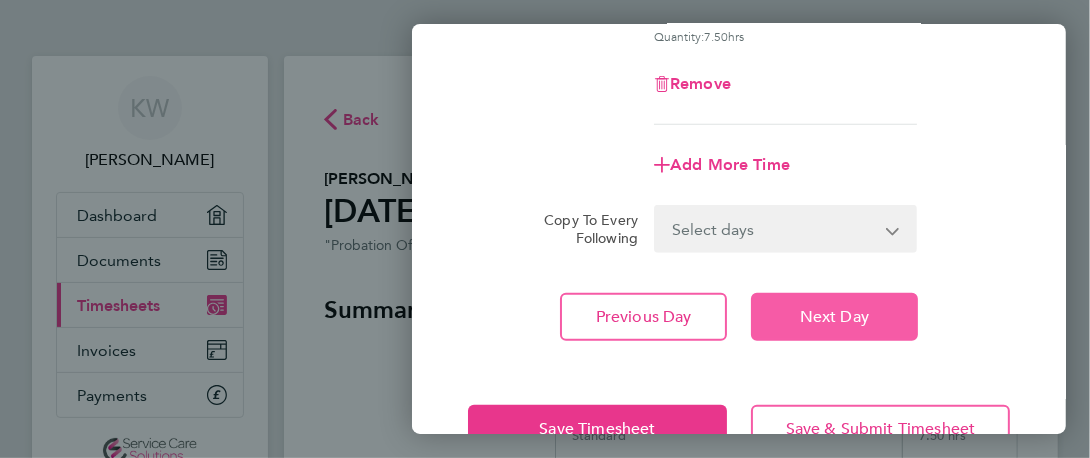 click on "Next Day" 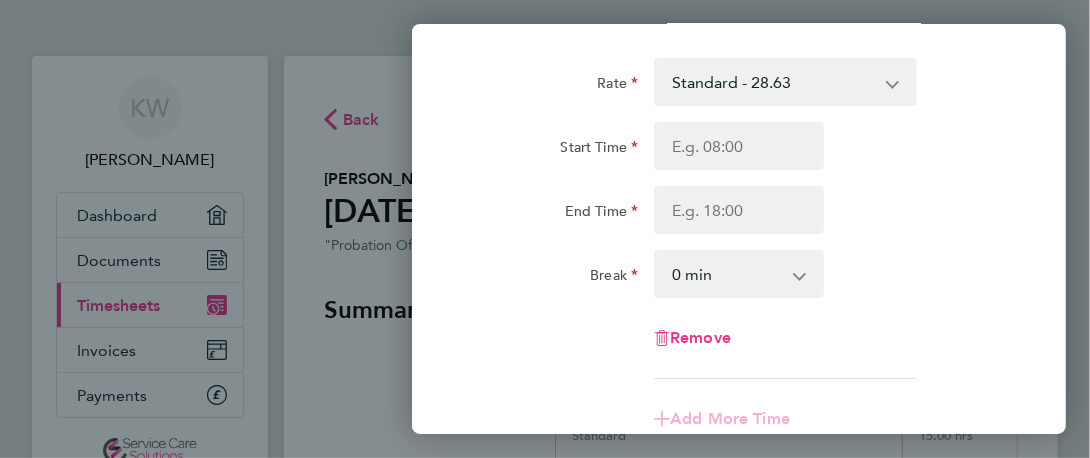 scroll, scrollTop: 94, scrollLeft: 0, axis: vertical 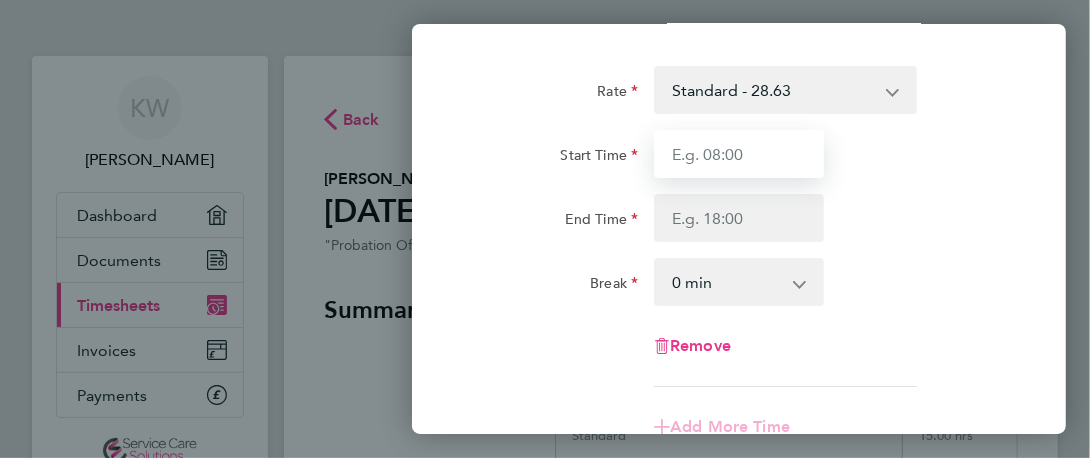 click on "Start Time" at bounding box center [739, 154] 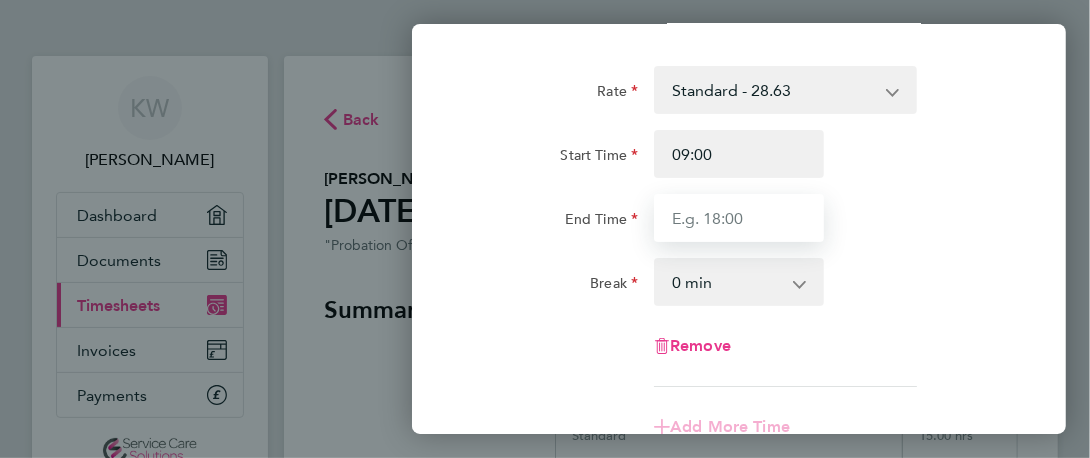 type on "17:00" 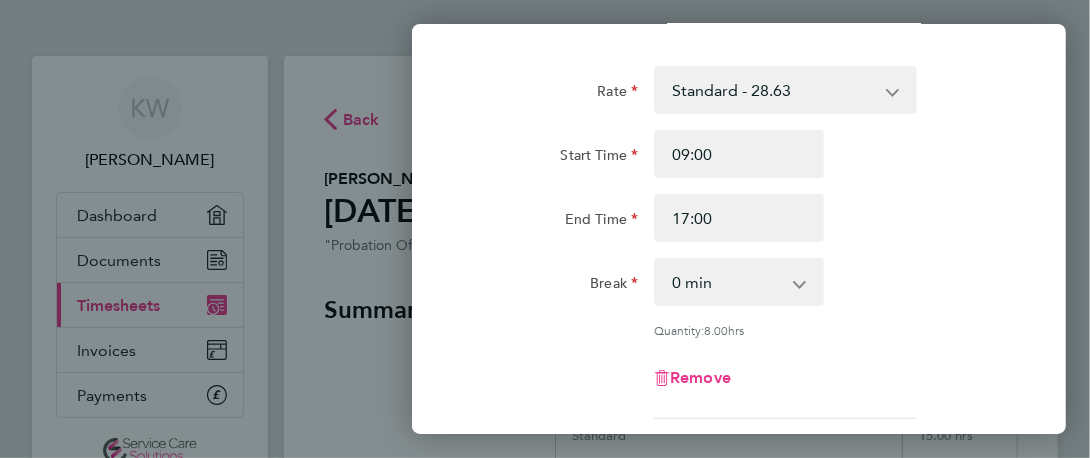 click on "0 min   15 min   30 min   45 min   60 min   75 min   90 min" at bounding box center [727, 282] 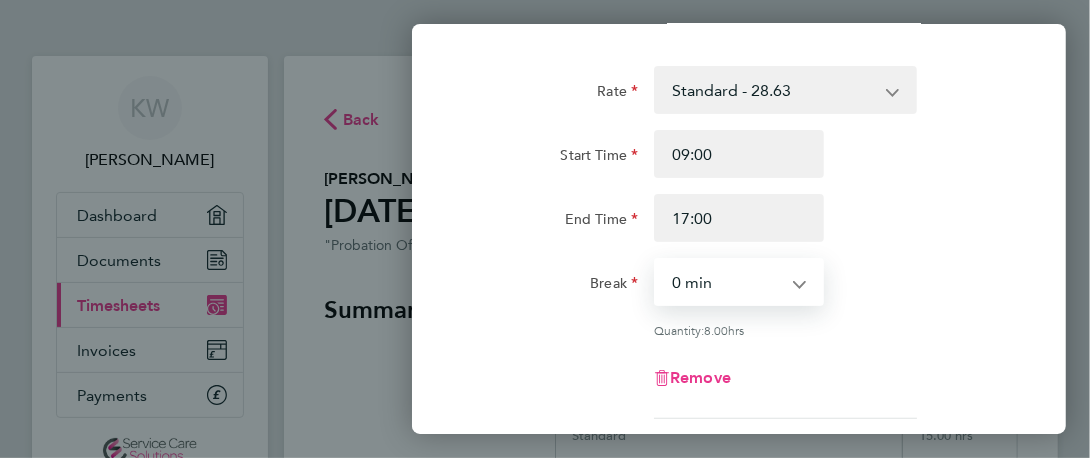 select on "30" 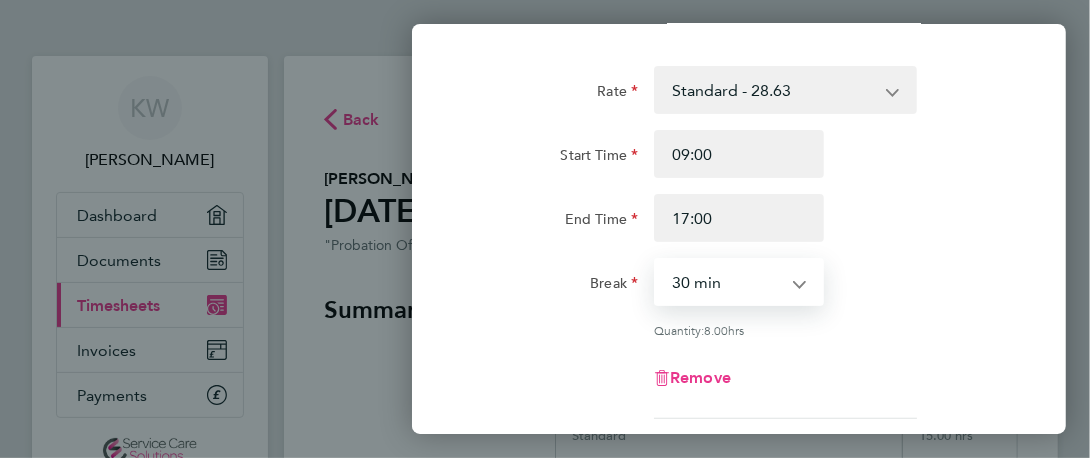 click on "0 min   15 min   30 min   45 min   60 min   75 min   90 min" at bounding box center [727, 282] 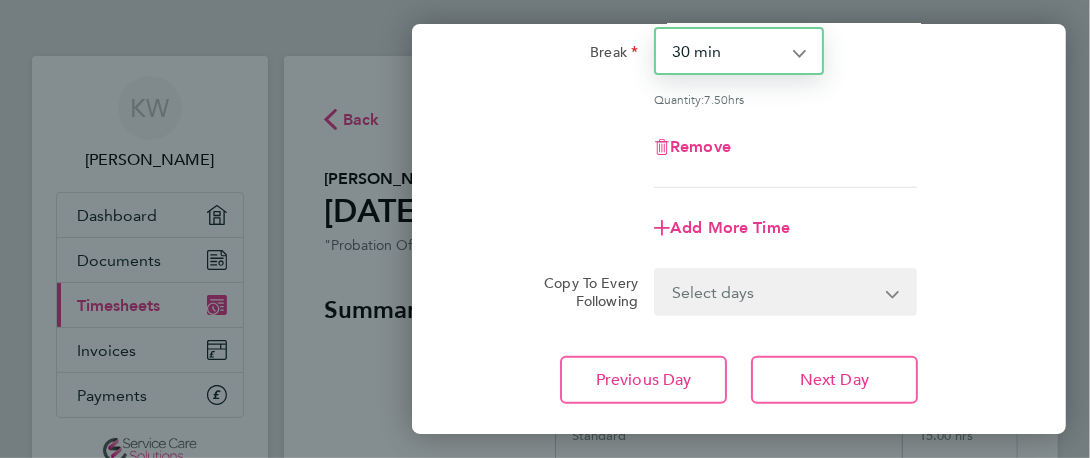 scroll, scrollTop: 358, scrollLeft: 0, axis: vertical 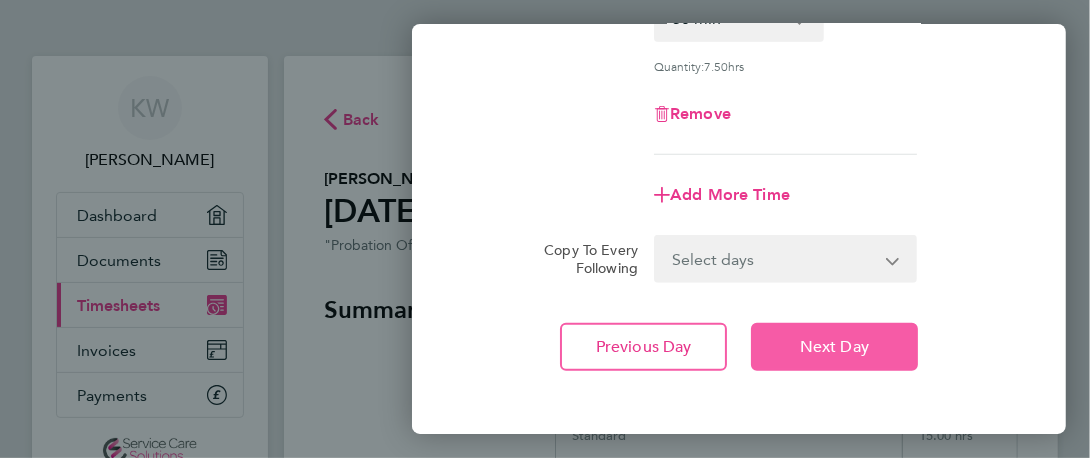 click on "Next Day" 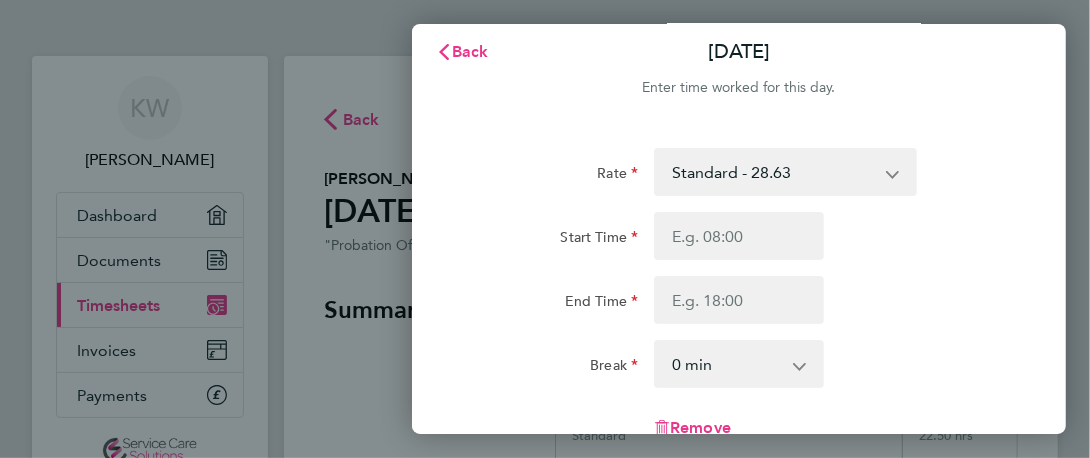 scroll, scrollTop: 0, scrollLeft: 0, axis: both 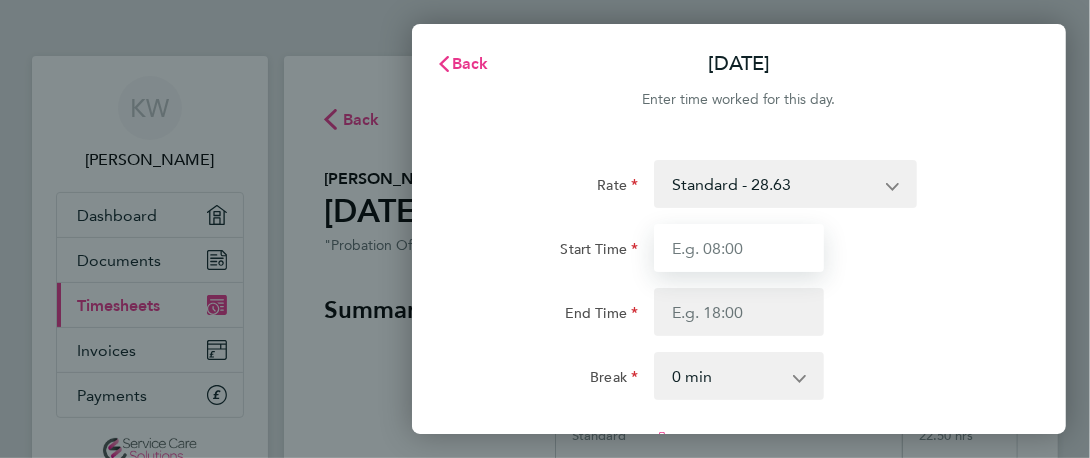 click on "Start Time" at bounding box center [739, 248] 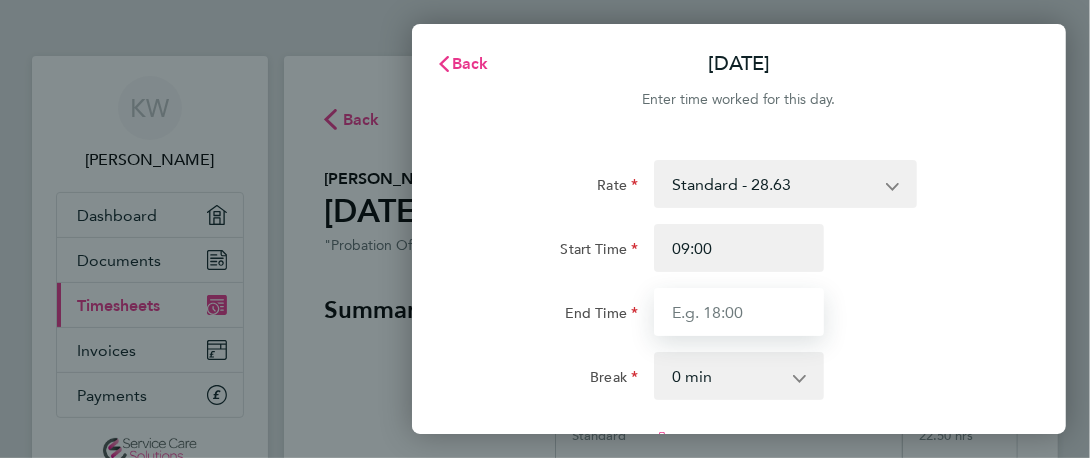 type on "17:00" 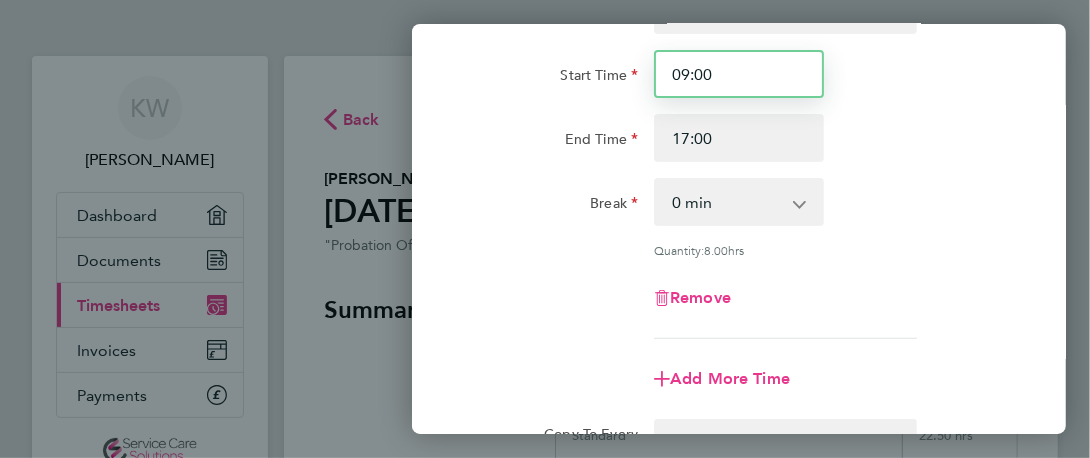 scroll, scrollTop: 181, scrollLeft: 0, axis: vertical 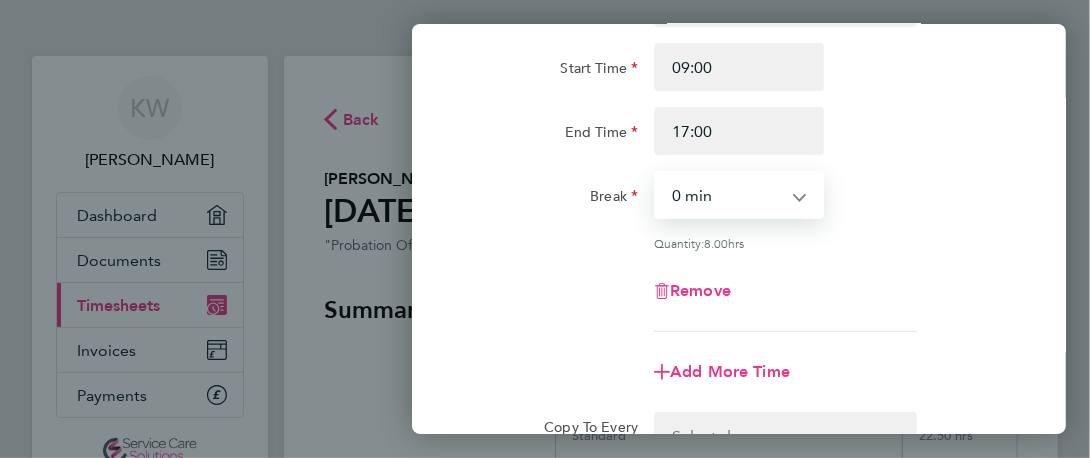 click on "0 min   15 min   30 min   45 min   60 min   75 min   90 min" at bounding box center (727, 195) 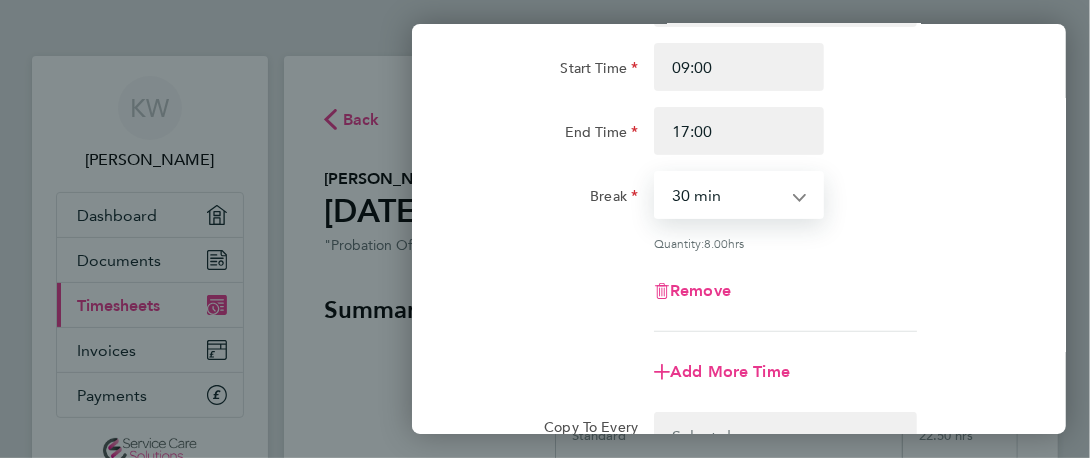click on "0 min   15 min   30 min   45 min   60 min   75 min   90 min" at bounding box center [727, 195] 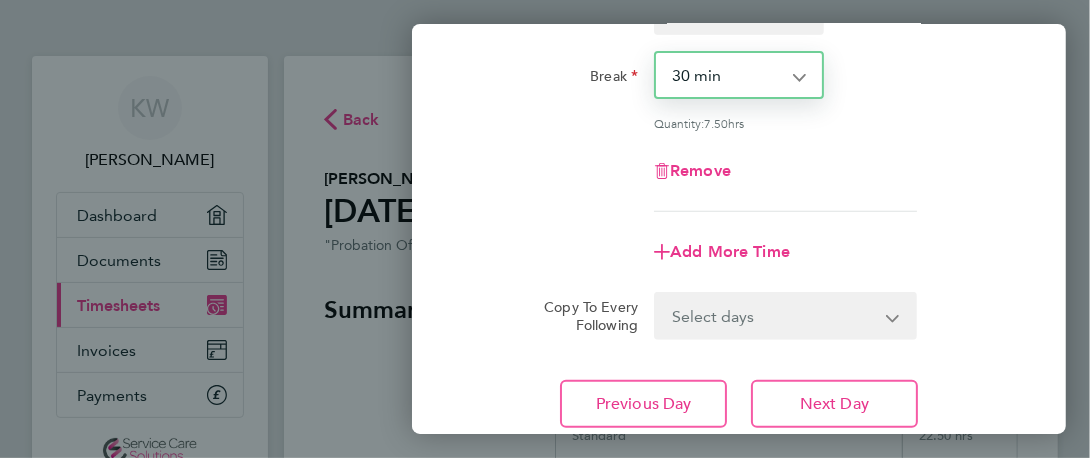 scroll, scrollTop: 302, scrollLeft: 0, axis: vertical 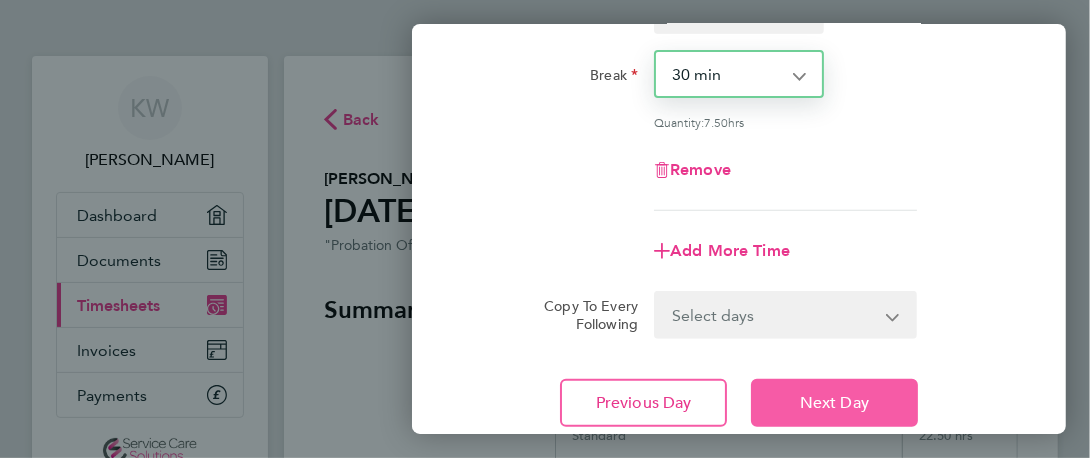 click on "Next Day" 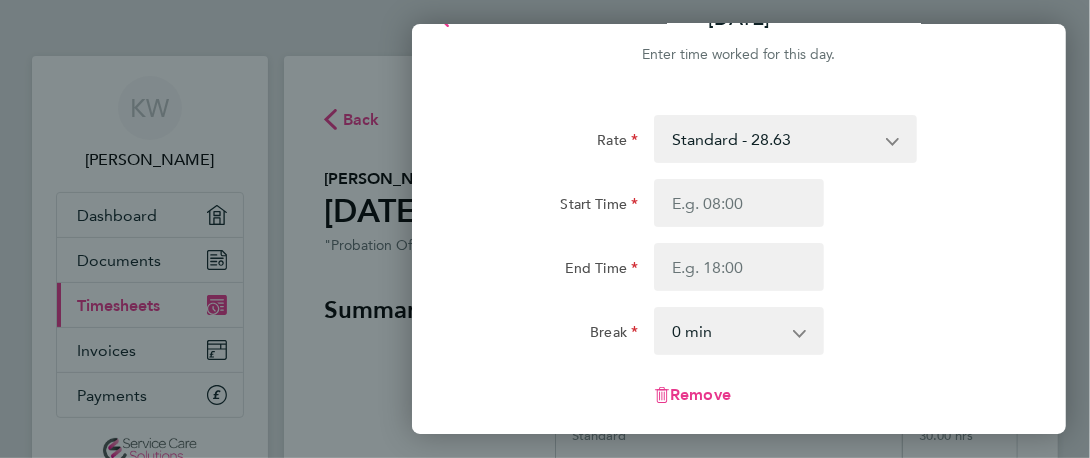 scroll, scrollTop: 41, scrollLeft: 0, axis: vertical 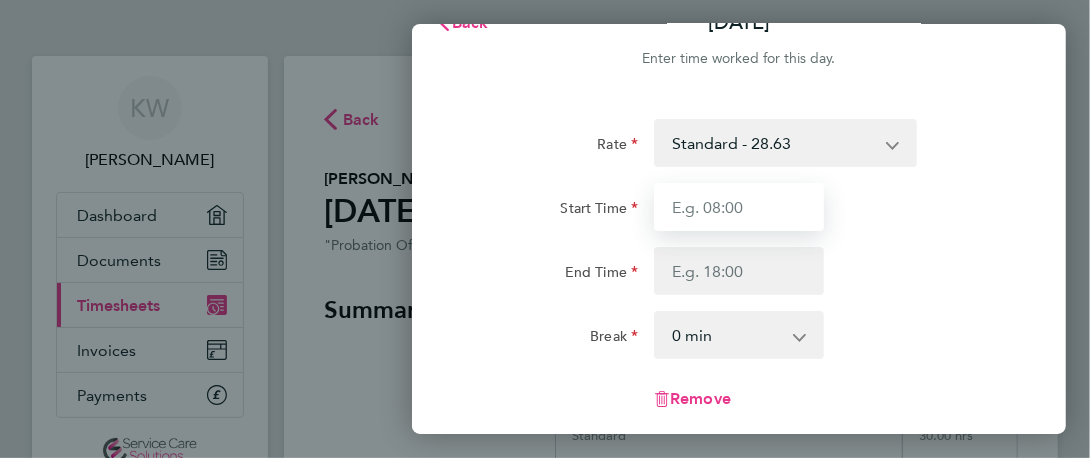 click on "Start Time" at bounding box center [739, 207] 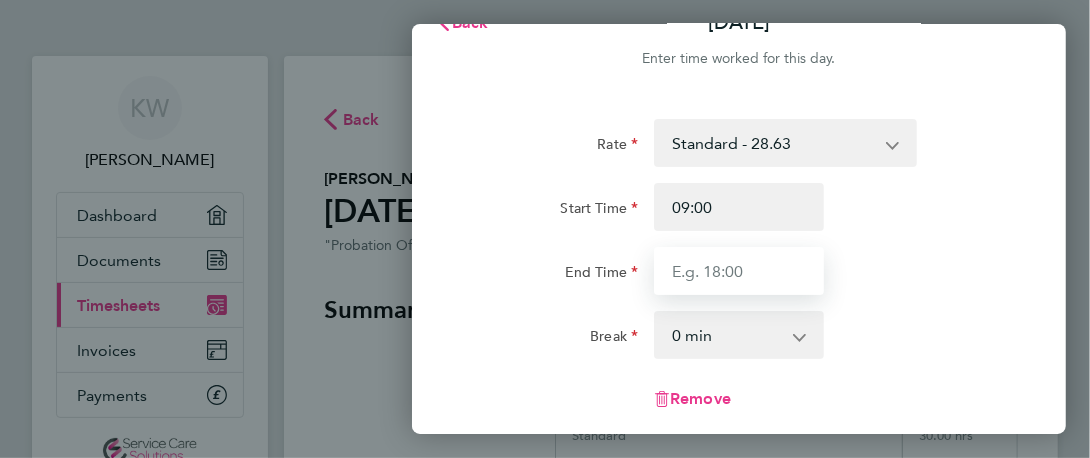 type on "17:00" 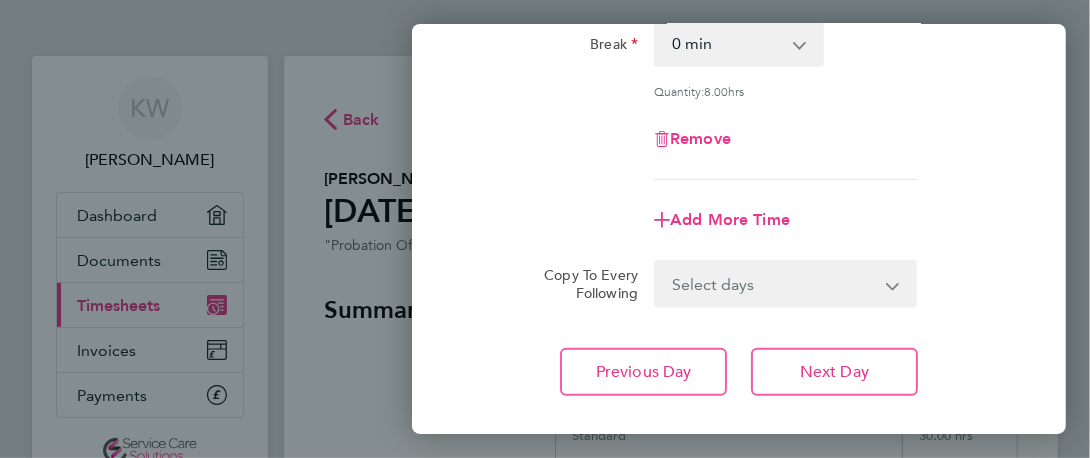 scroll, scrollTop: 342, scrollLeft: 0, axis: vertical 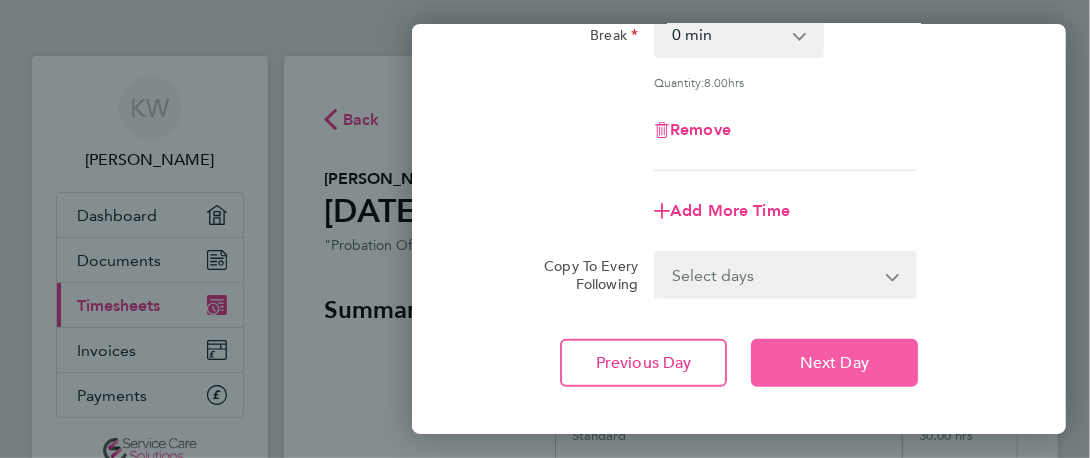 click on "Next Day" 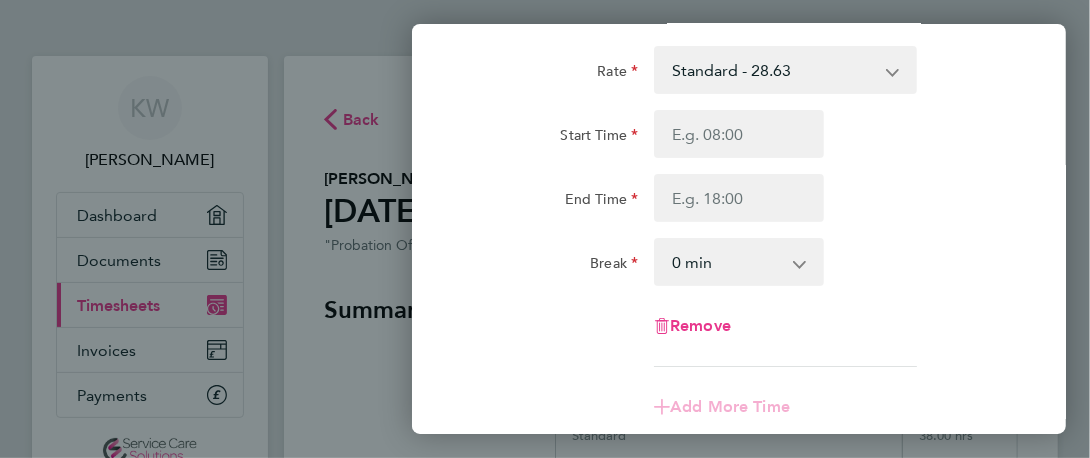 scroll, scrollTop: 0, scrollLeft: 0, axis: both 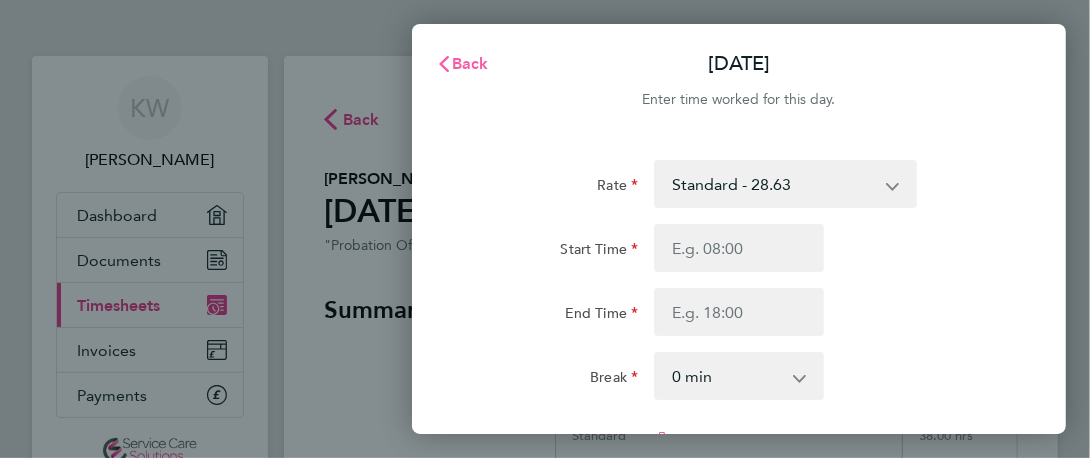 click on "Back" 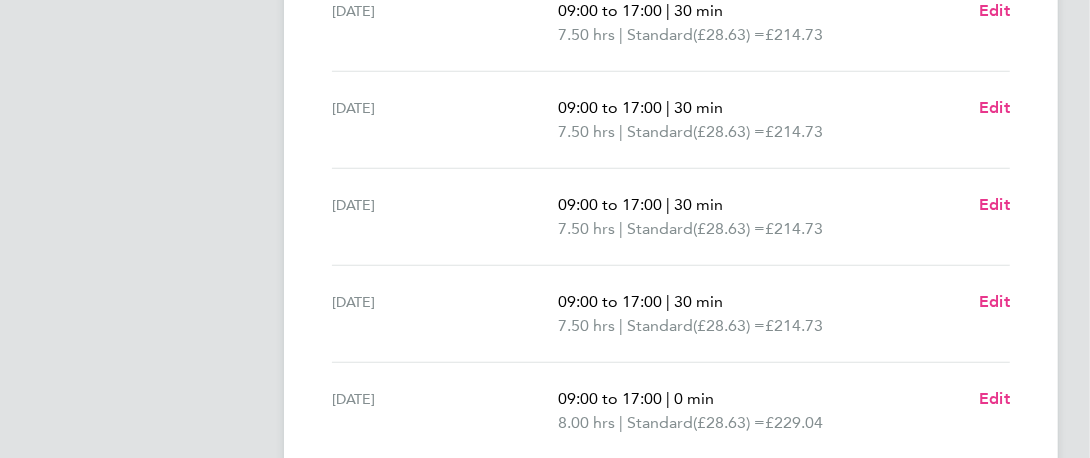 scroll, scrollTop: 725, scrollLeft: 0, axis: vertical 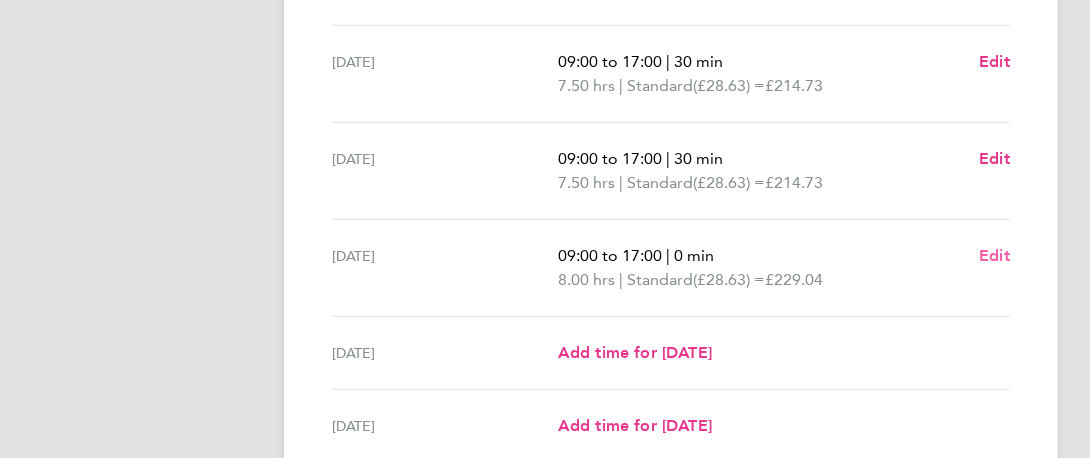 click on "Edit" at bounding box center (994, 255) 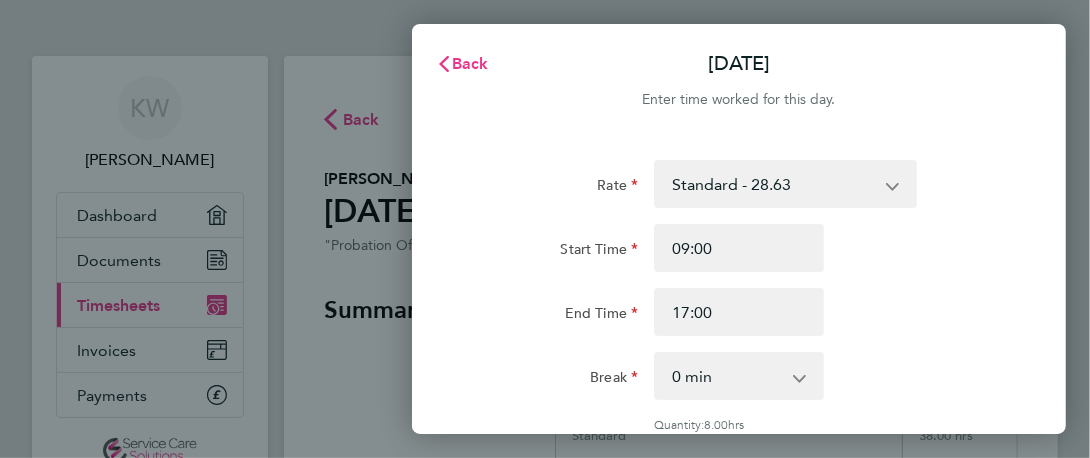 scroll, scrollTop: 0, scrollLeft: 0, axis: both 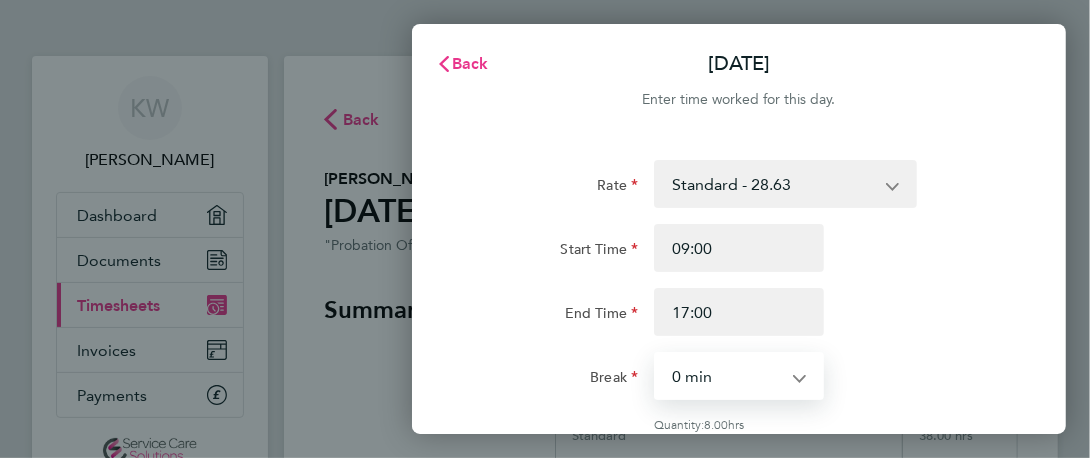 select on "30" 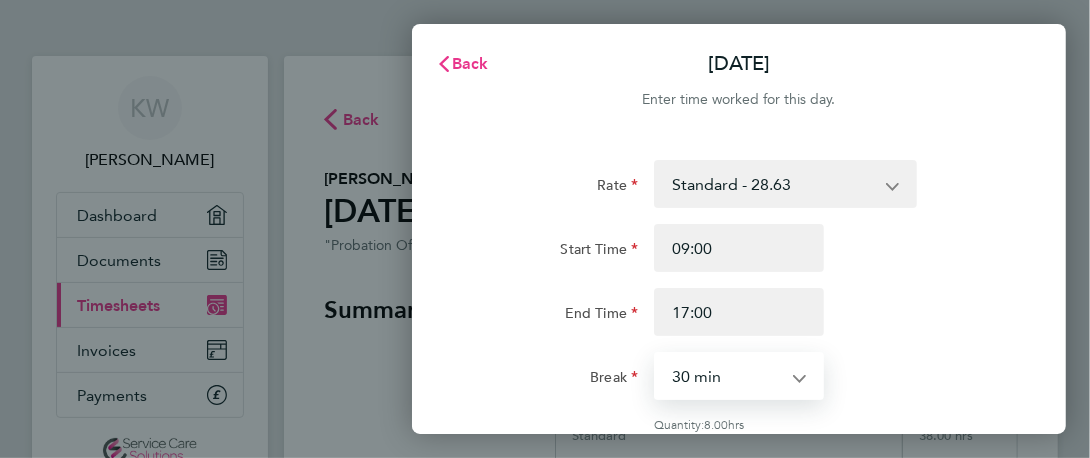 click on "0 min   15 min   30 min   45 min   60 min   75 min   90 min" at bounding box center (727, 376) 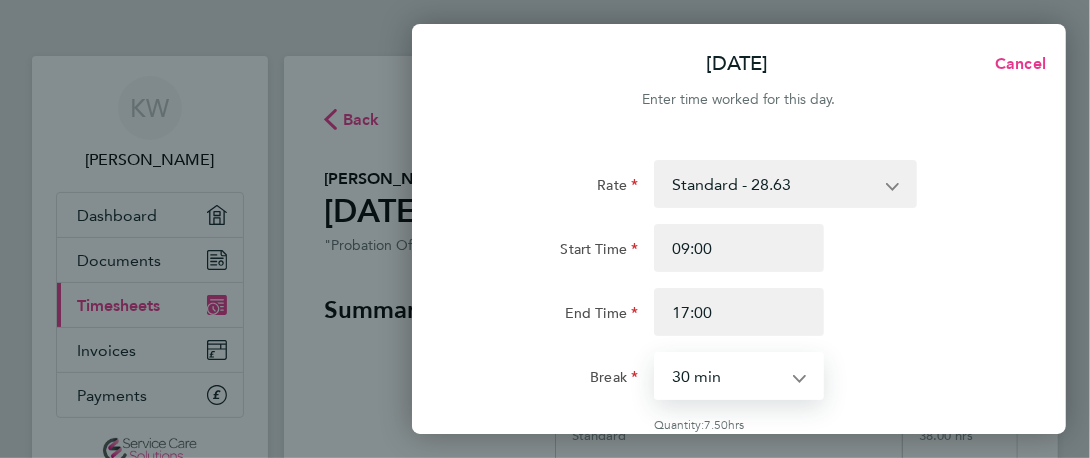 scroll, scrollTop: 444, scrollLeft: 0, axis: vertical 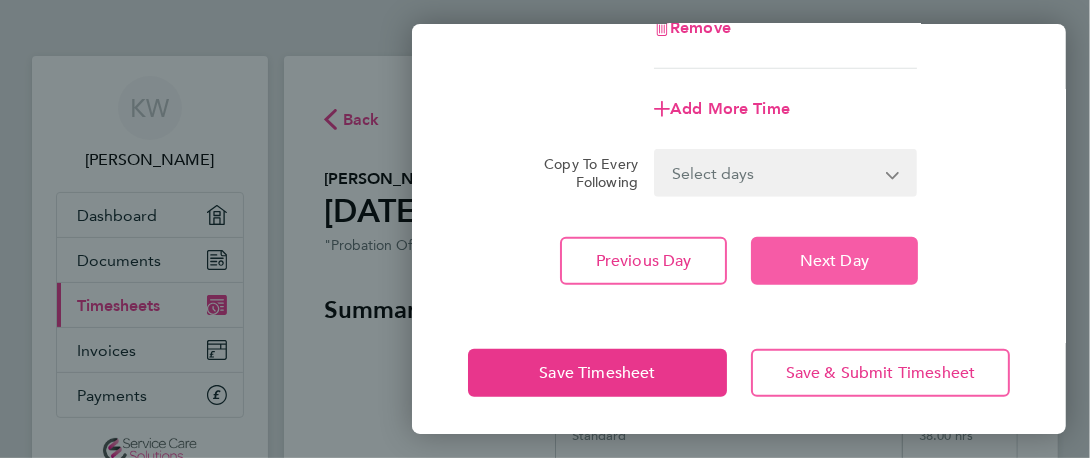 click on "Next Day" 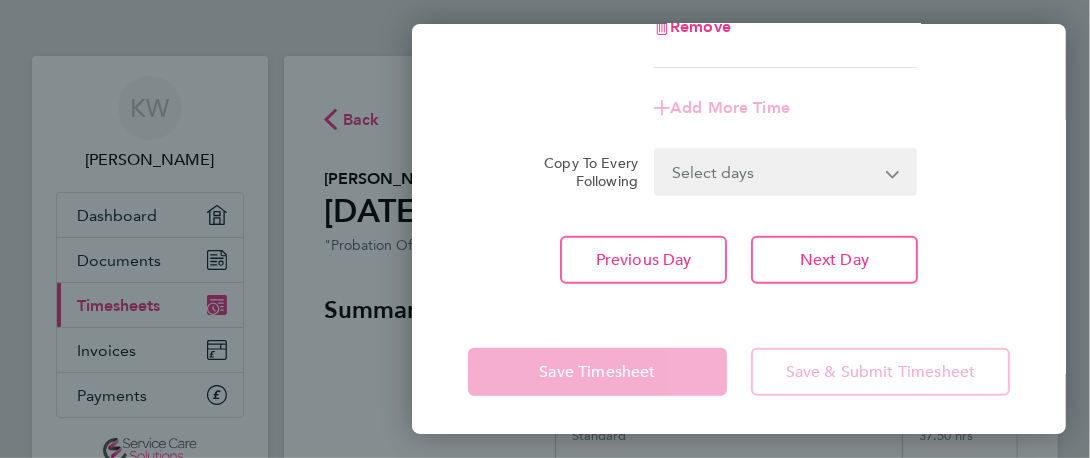 scroll, scrollTop: 0, scrollLeft: 0, axis: both 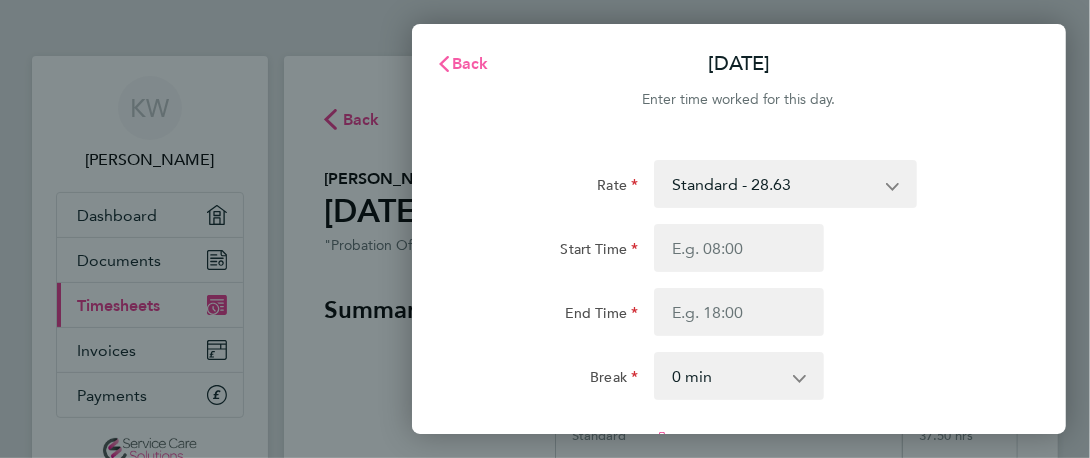 click on "Back" 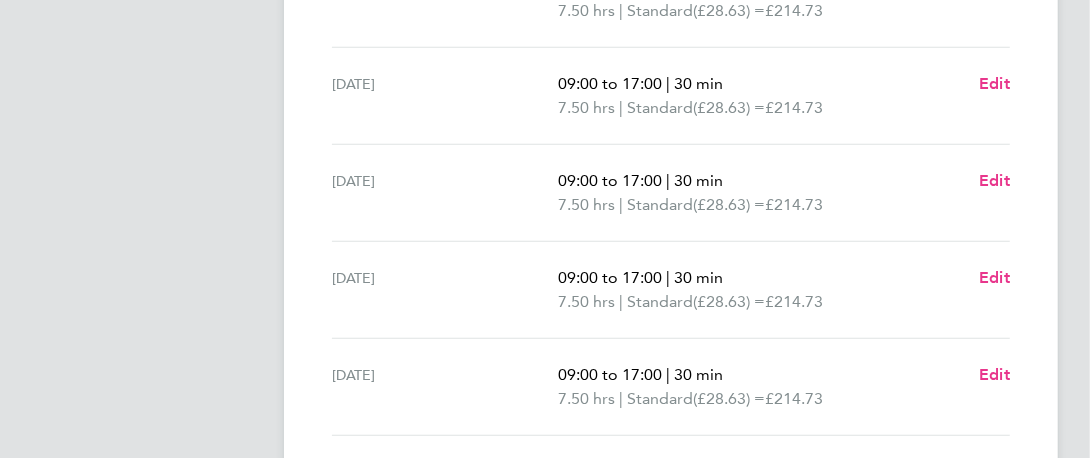 scroll, scrollTop: 706, scrollLeft: 0, axis: vertical 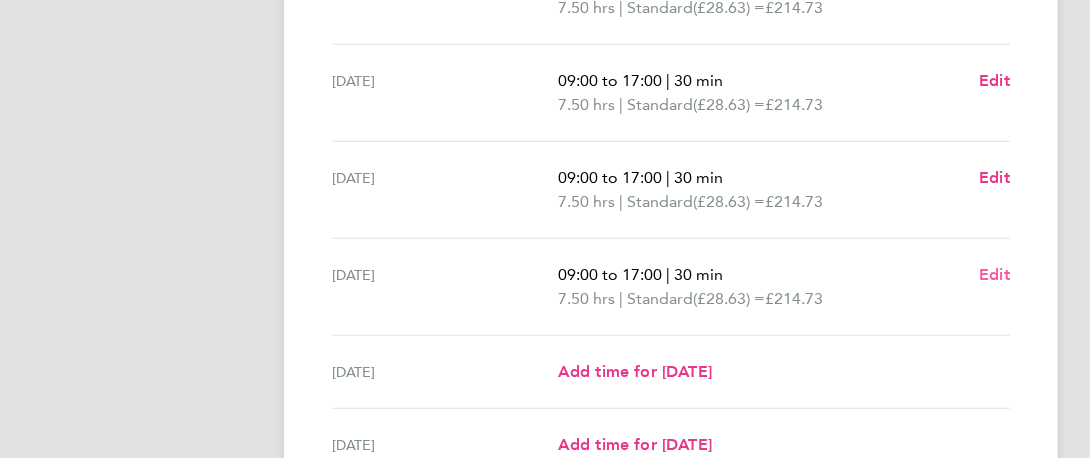 click on "Edit" at bounding box center (994, 274) 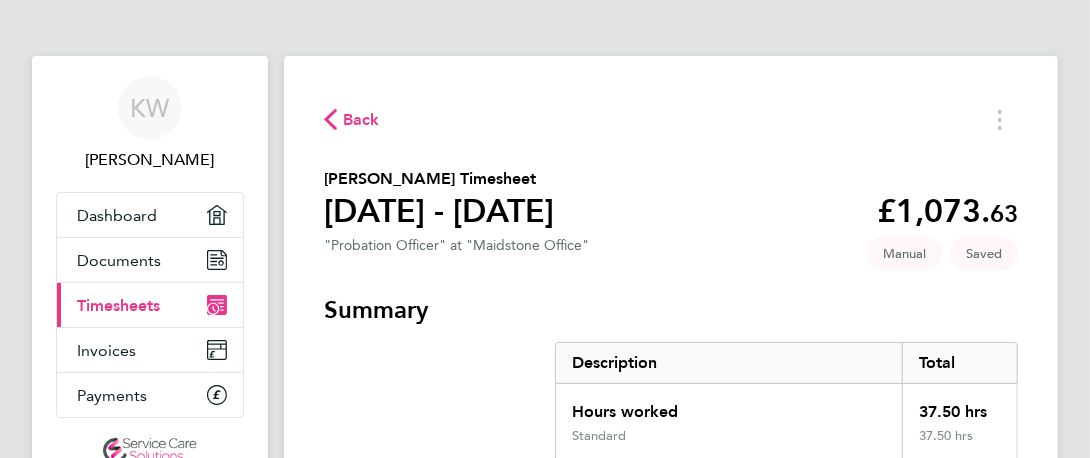 select on "30" 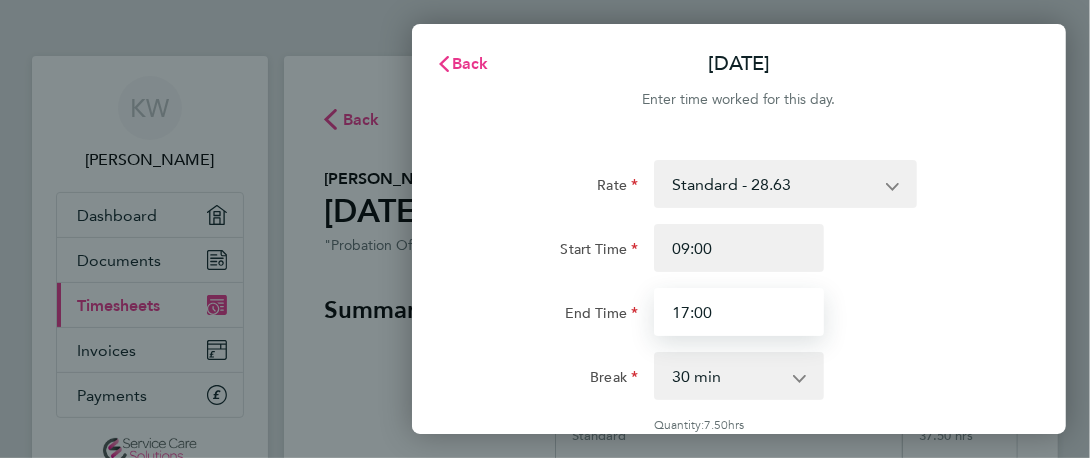 click on "17:00" at bounding box center [739, 312] 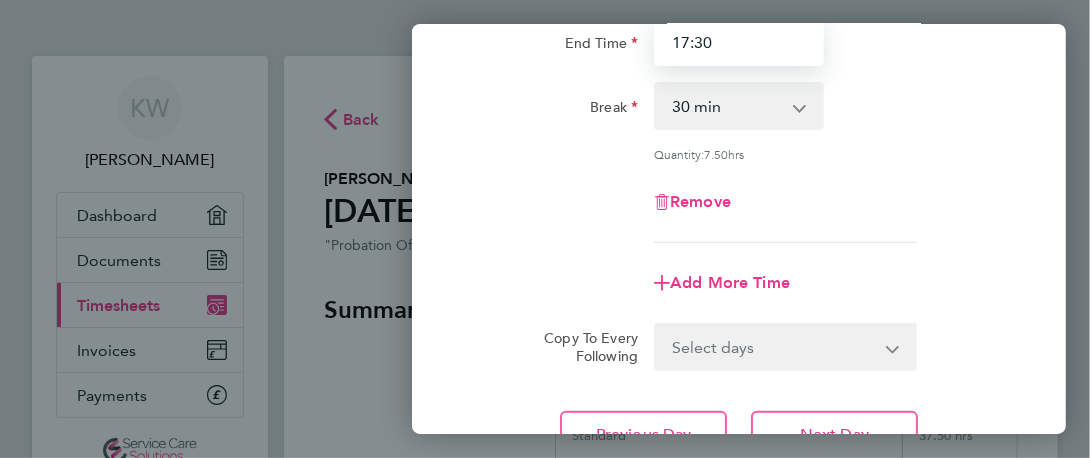 scroll, scrollTop: 302, scrollLeft: 0, axis: vertical 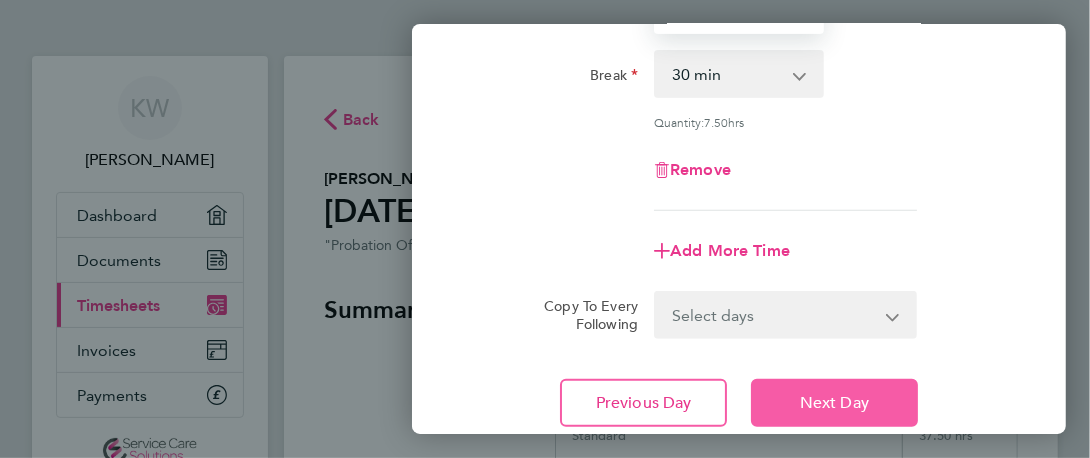 type on "17:30" 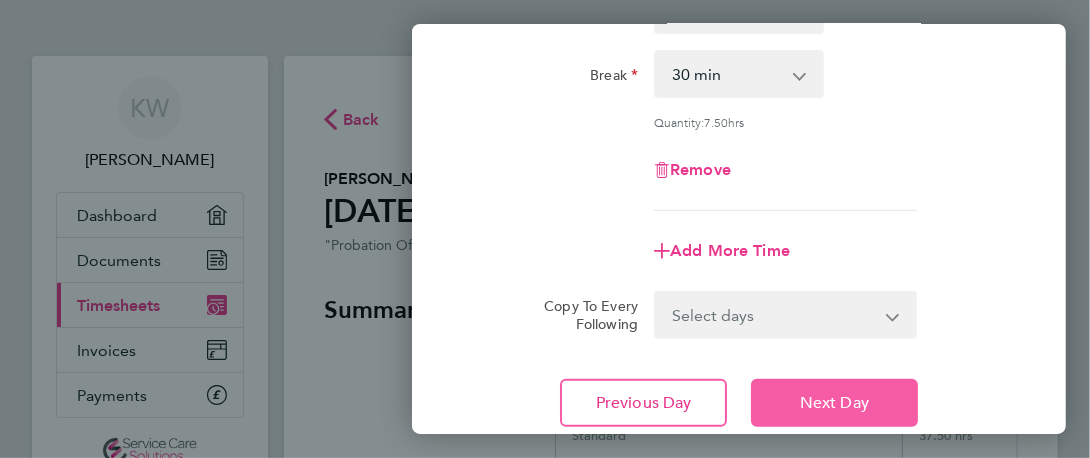 click on "Next Day" 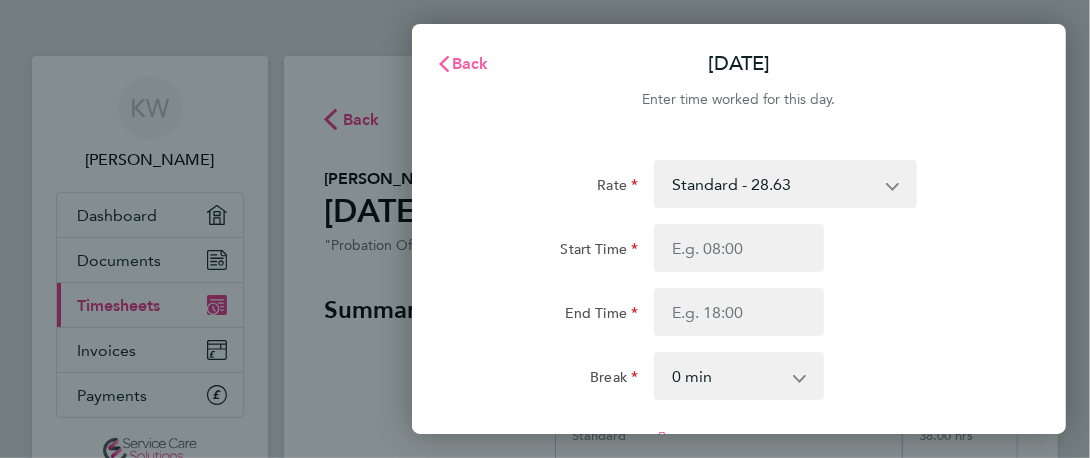 click on "Back" 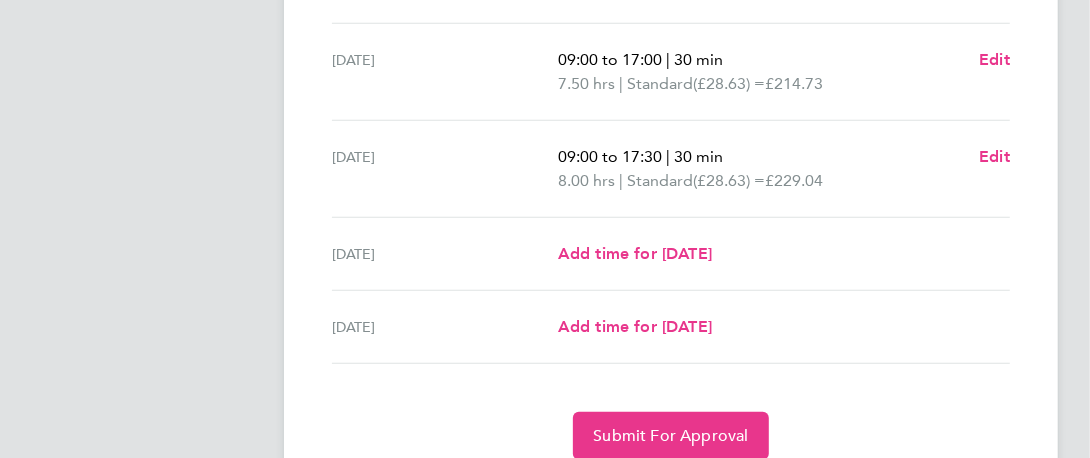 scroll, scrollTop: 902, scrollLeft: 0, axis: vertical 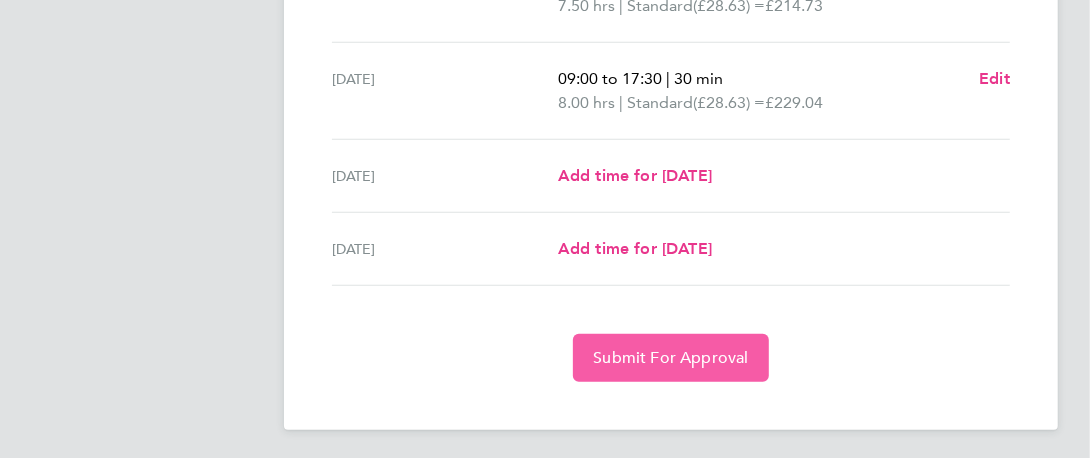 click on "Submit For Approval" 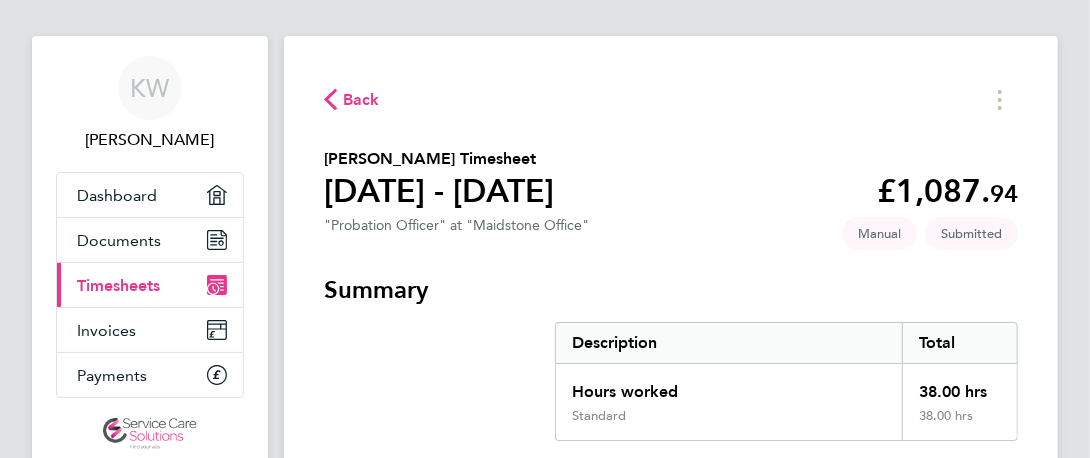 scroll, scrollTop: 0, scrollLeft: 0, axis: both 